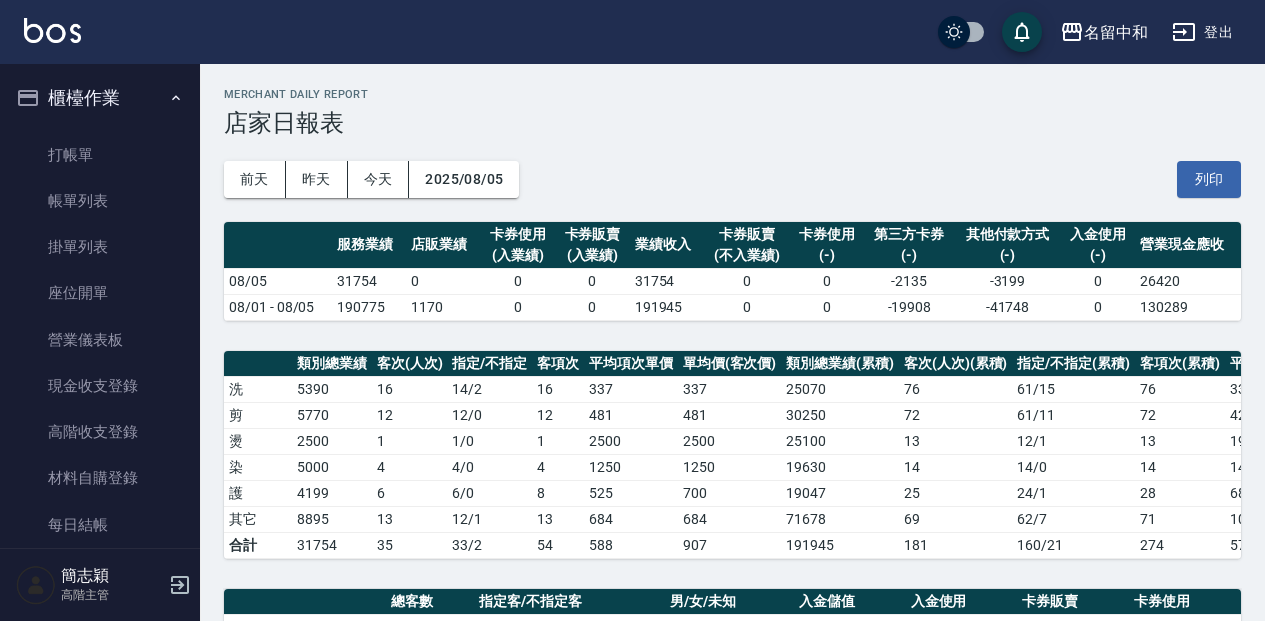 scroll, scrollTop: 0, scrollLeft: 0, axis: both 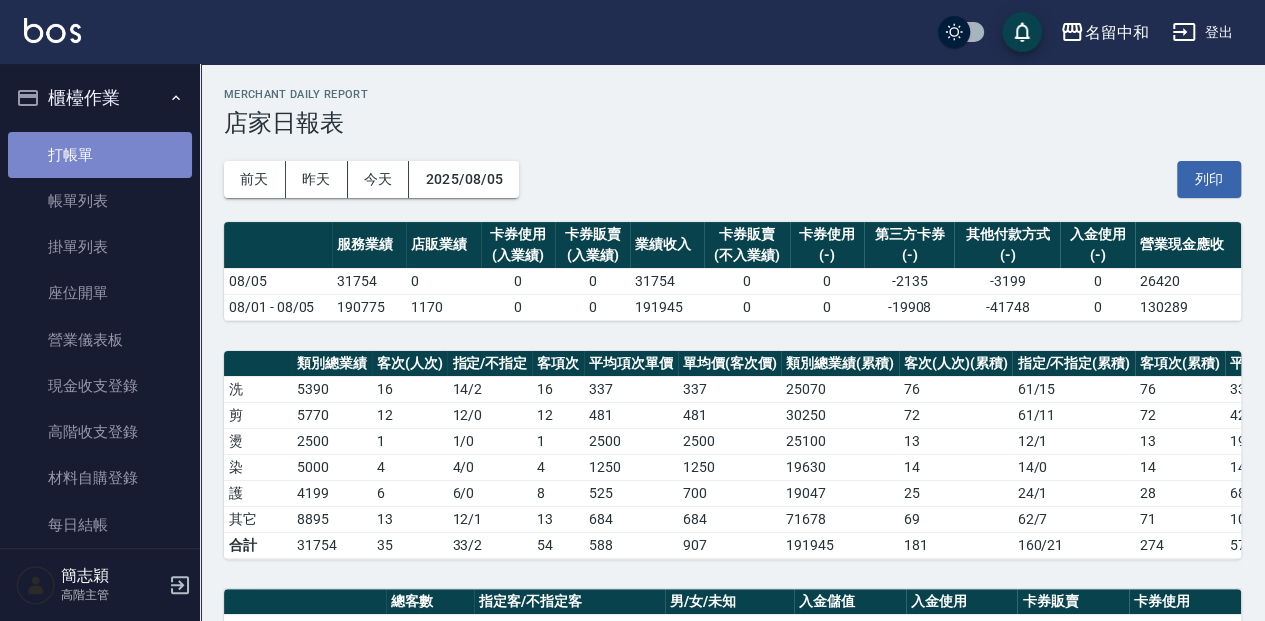 click on "打帳單" at bounding box center (100, 155) 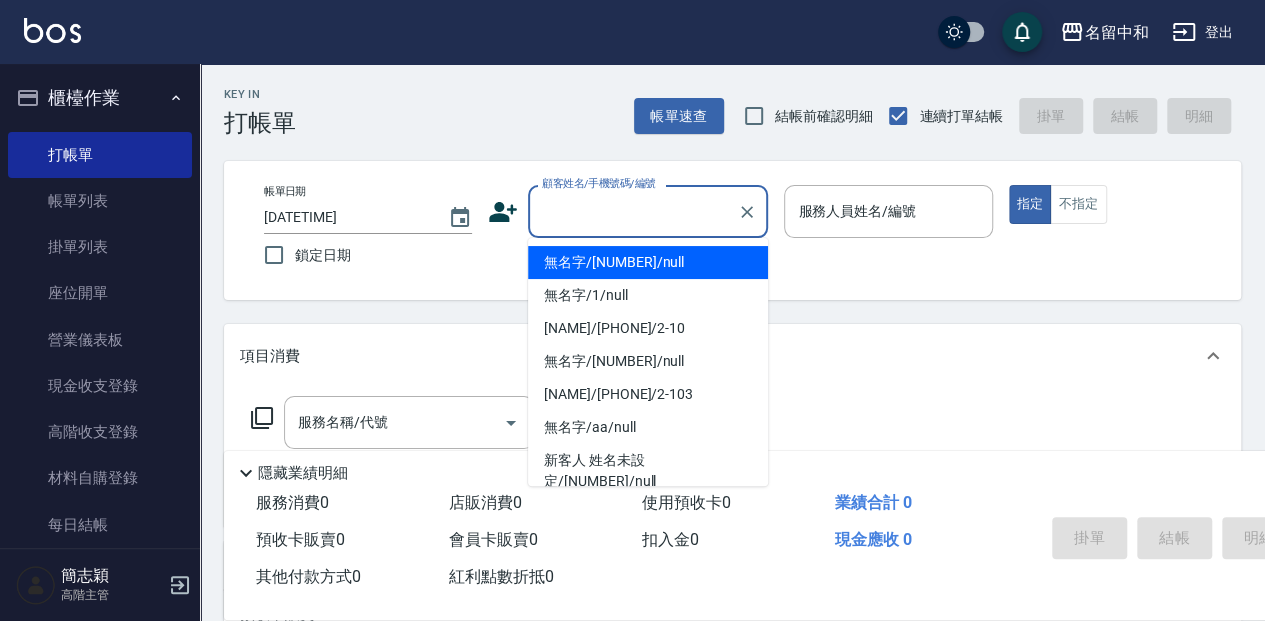 click on "顧客姓名/手機號碼/編號" at bounding box center (633, 211) 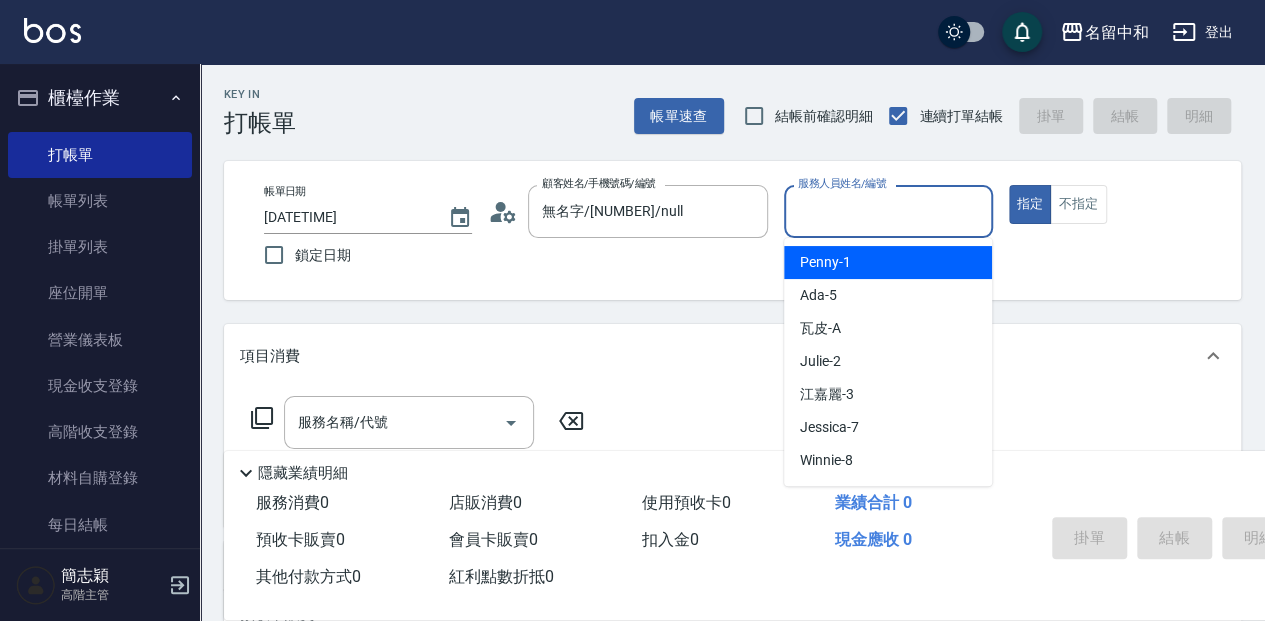 click on "服務人員姓名/編號" at bounding box center (888, 211) 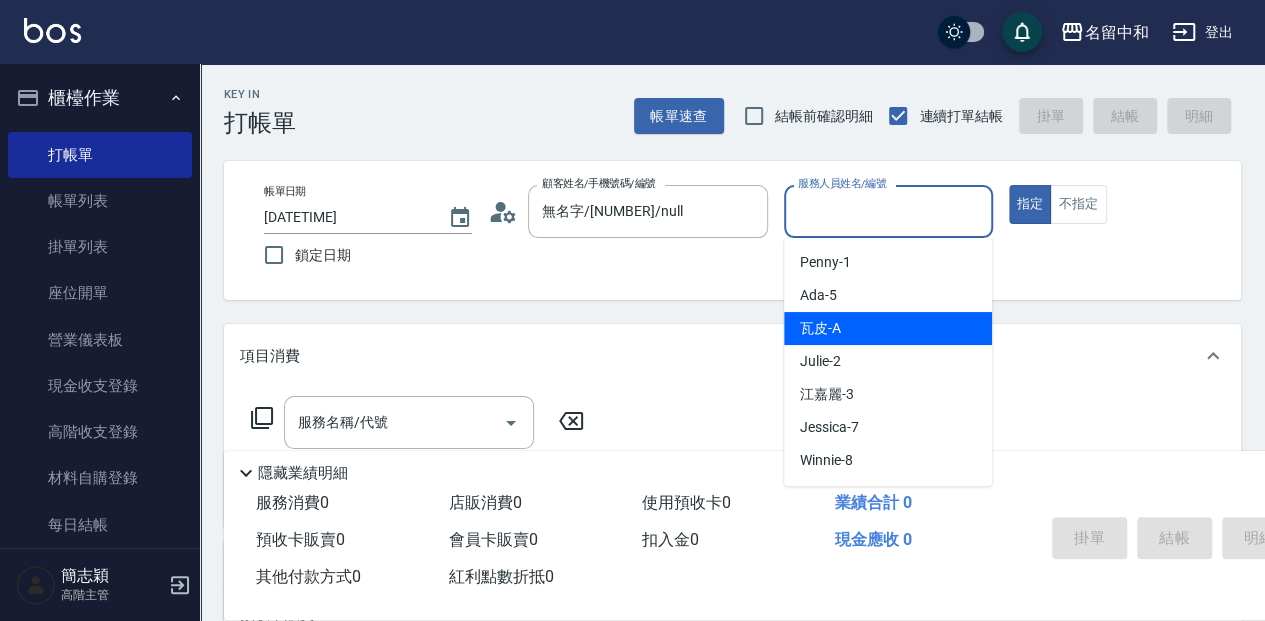 click on "瓦皮 -A" at bounding box center [820, 328] 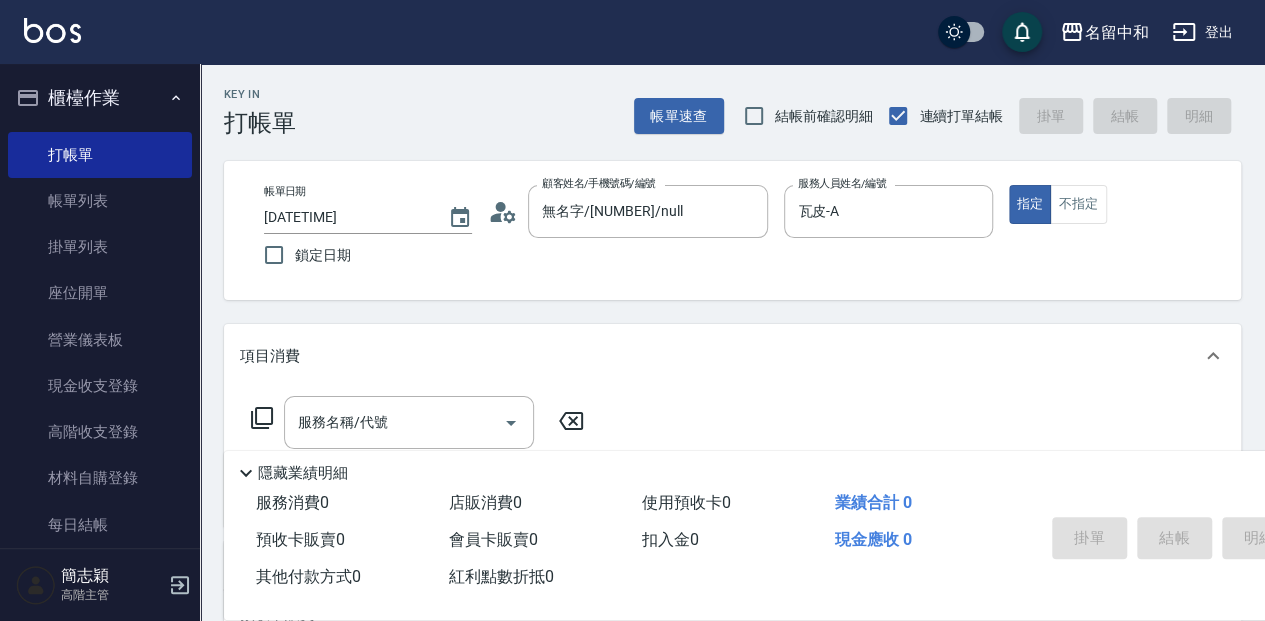 click on "隱藏業績明細" at bounding box center [303, 473] 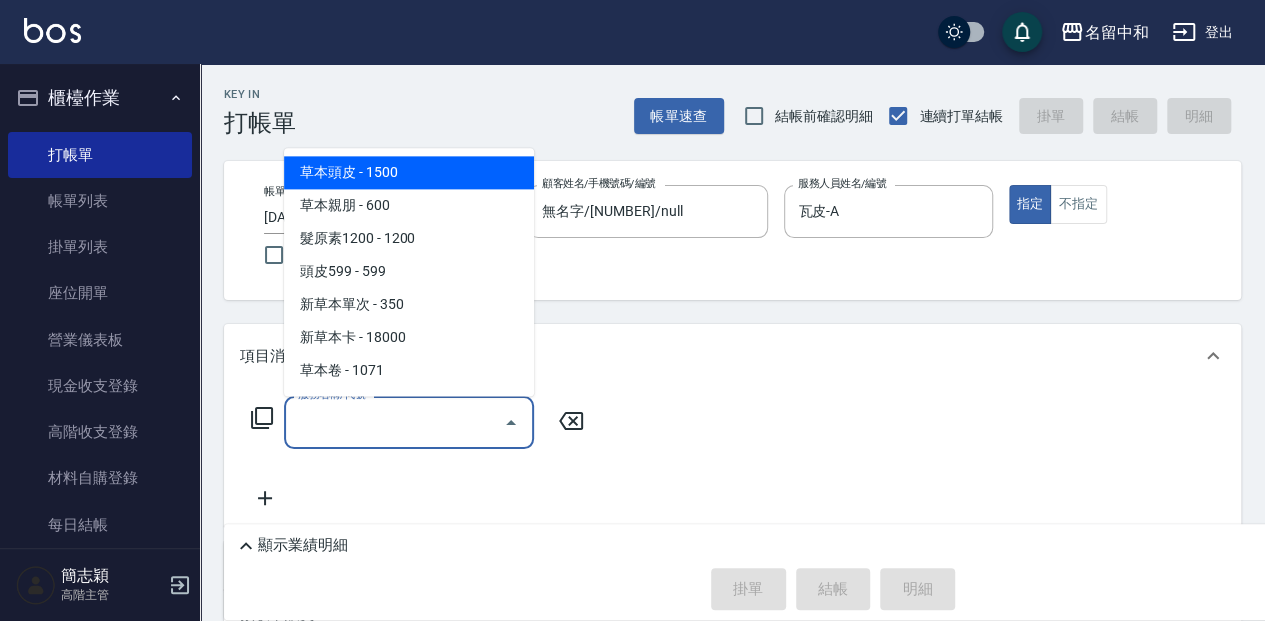 click on "服務名稱/代號" at bounding box center [394, 422] 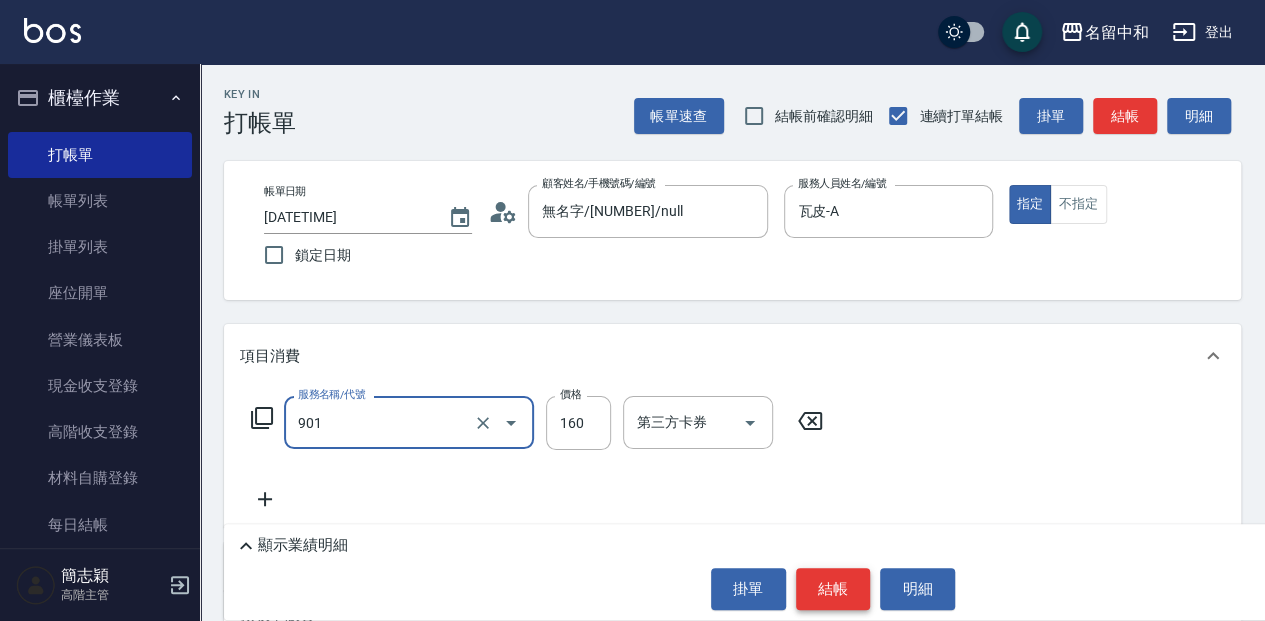 type on "修手(901)" 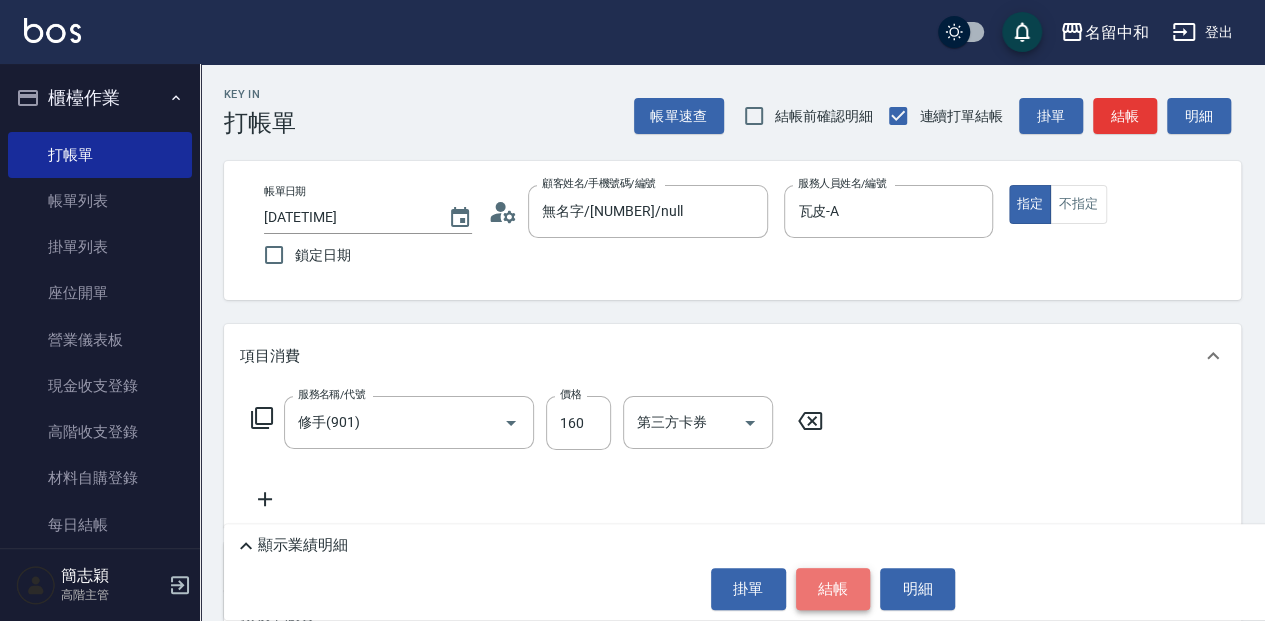 click on "結帳" at bounding box center [833, 589] 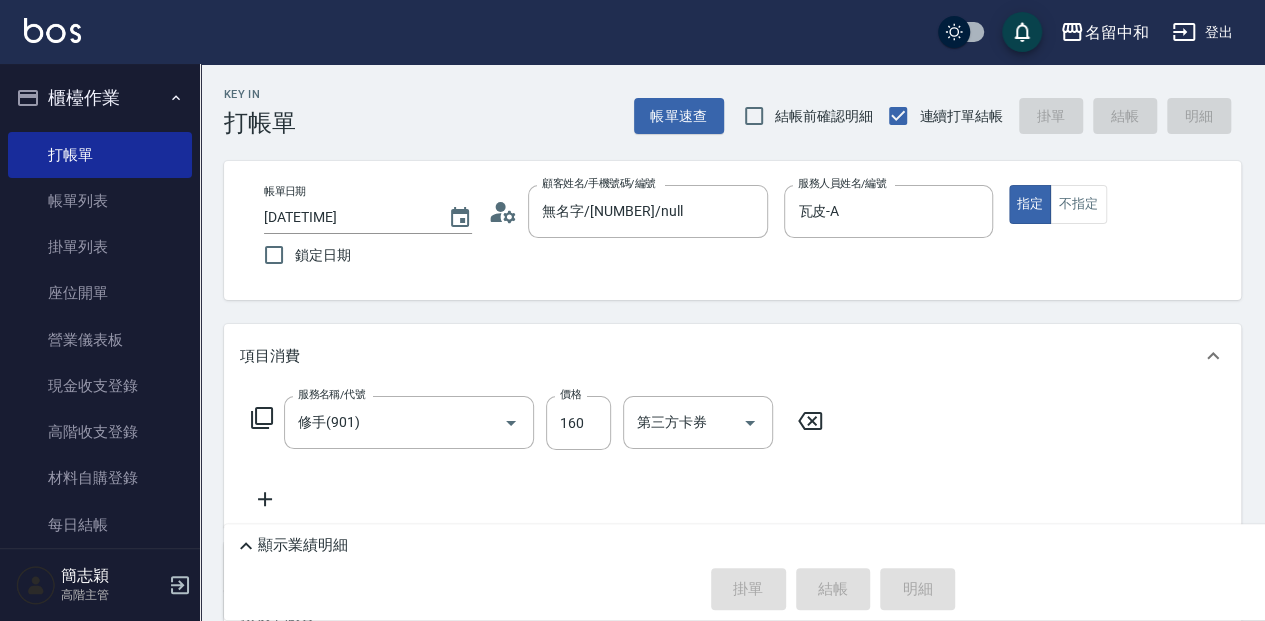 type 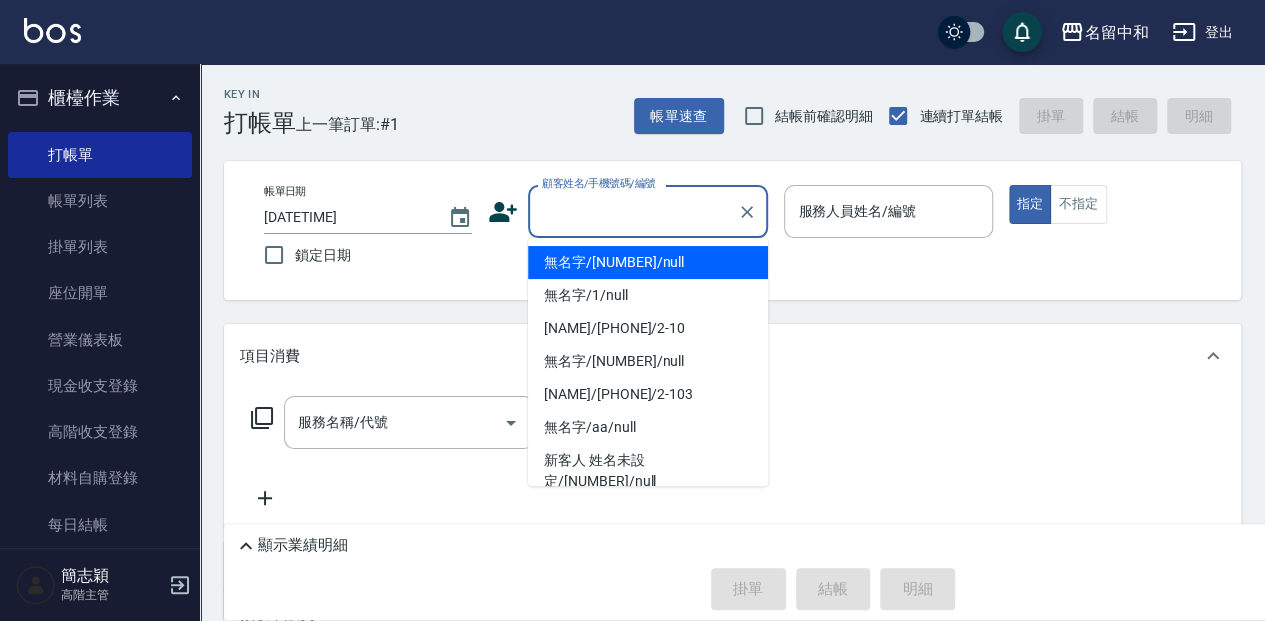 click on "顧客姓名/手機號碼/編號" at bounding box center [633, 211] 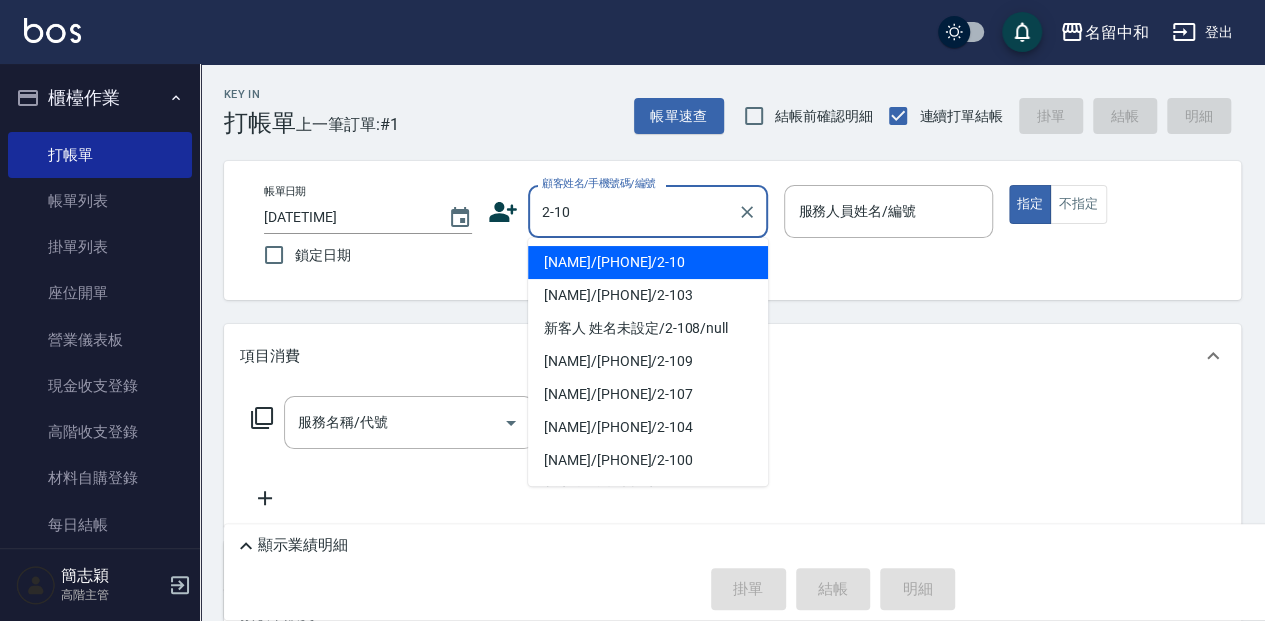 click on "[NAME]/[PHONE]/2-10" at bounding box center [648, 262] 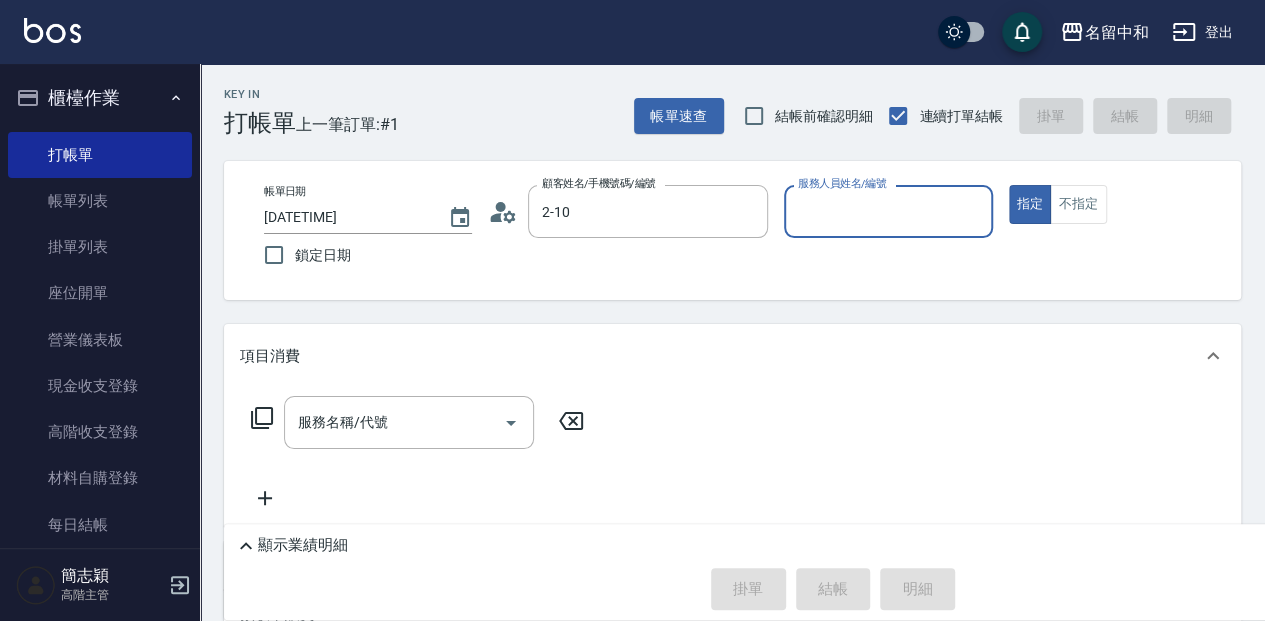 type on "[NAME]/[PHONE]/2-10" 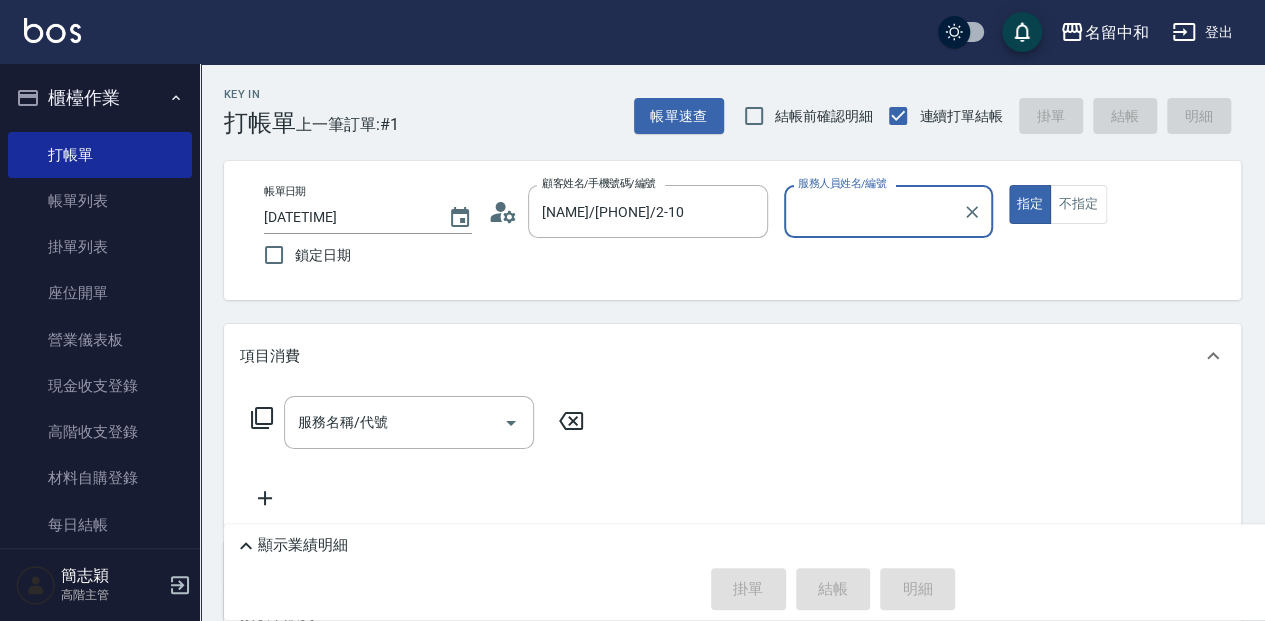 type on "Julie-2" 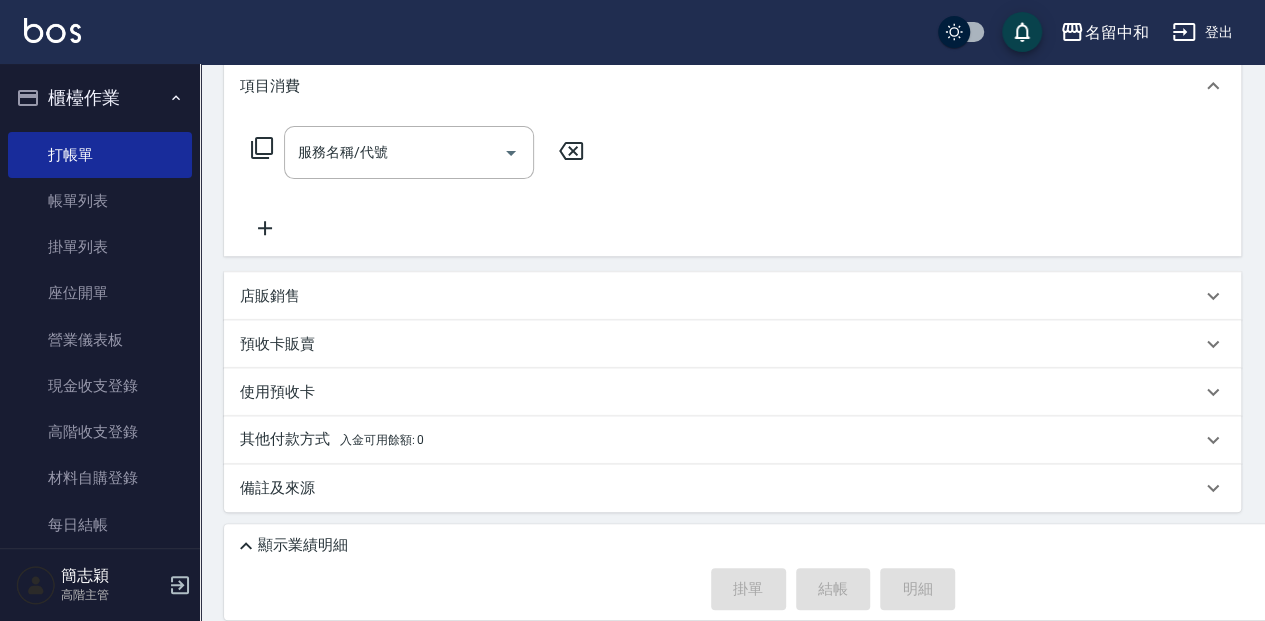 scroll, scrollTop: 270, scrollLeft: 0, axis: vertical 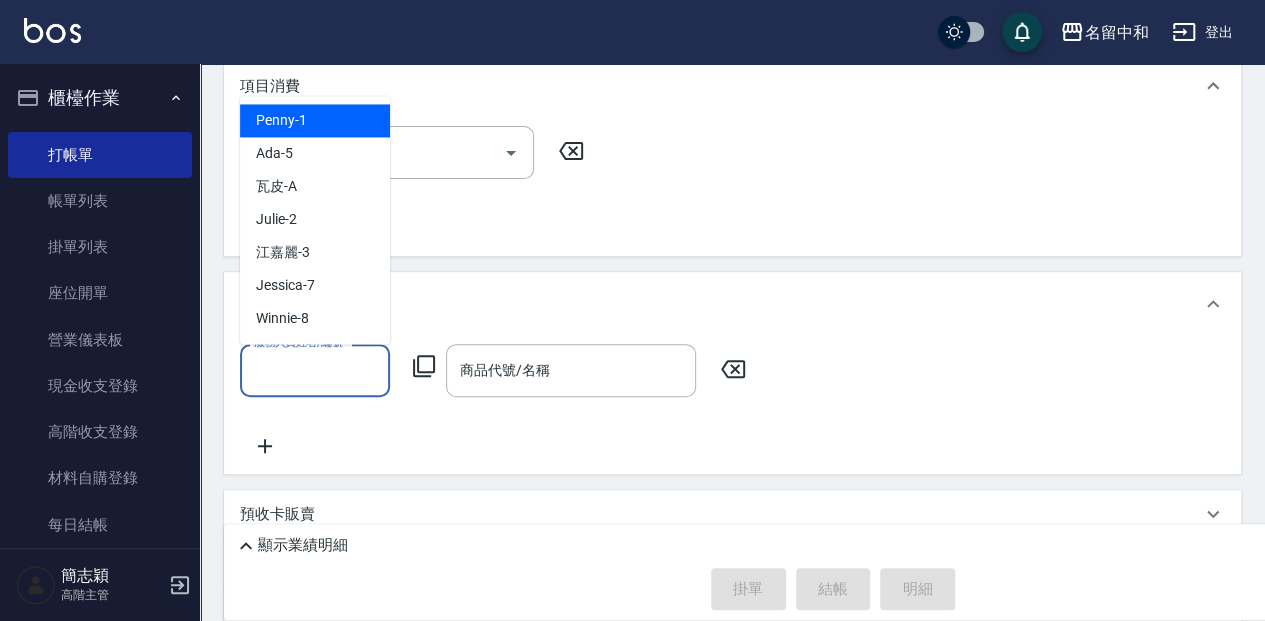 click on "服務人員姓名/編號" at bounding box center [315, 370] 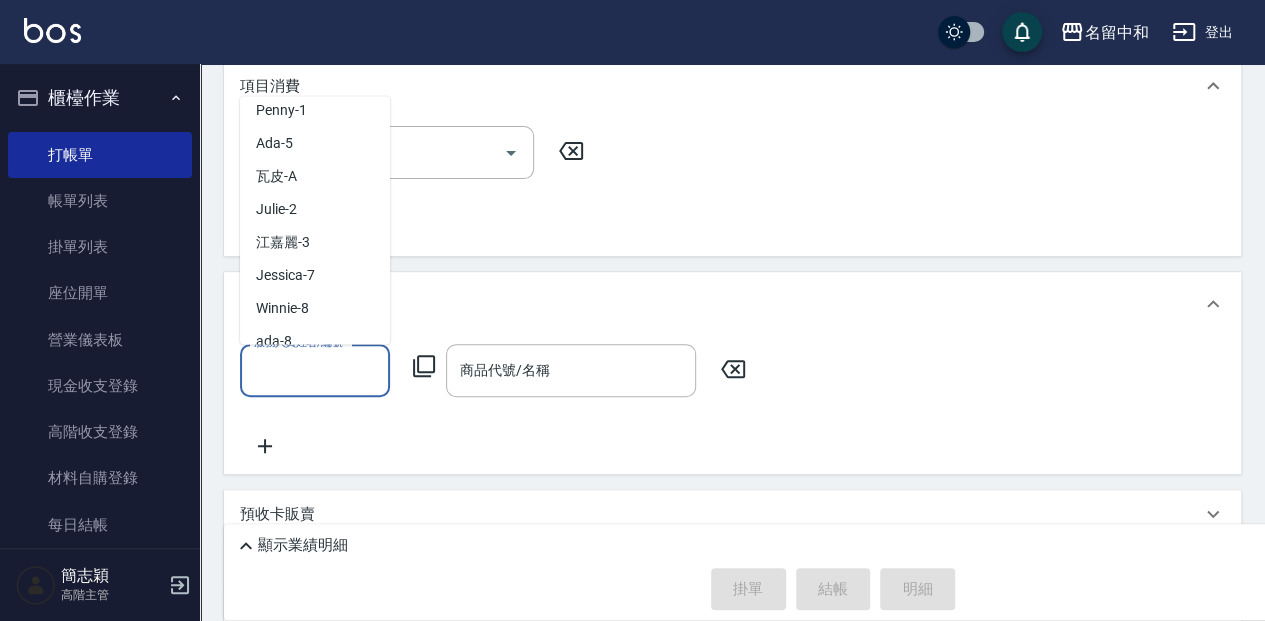 scroll, scrollTop: 0, scrollLeft: 0, axis: both 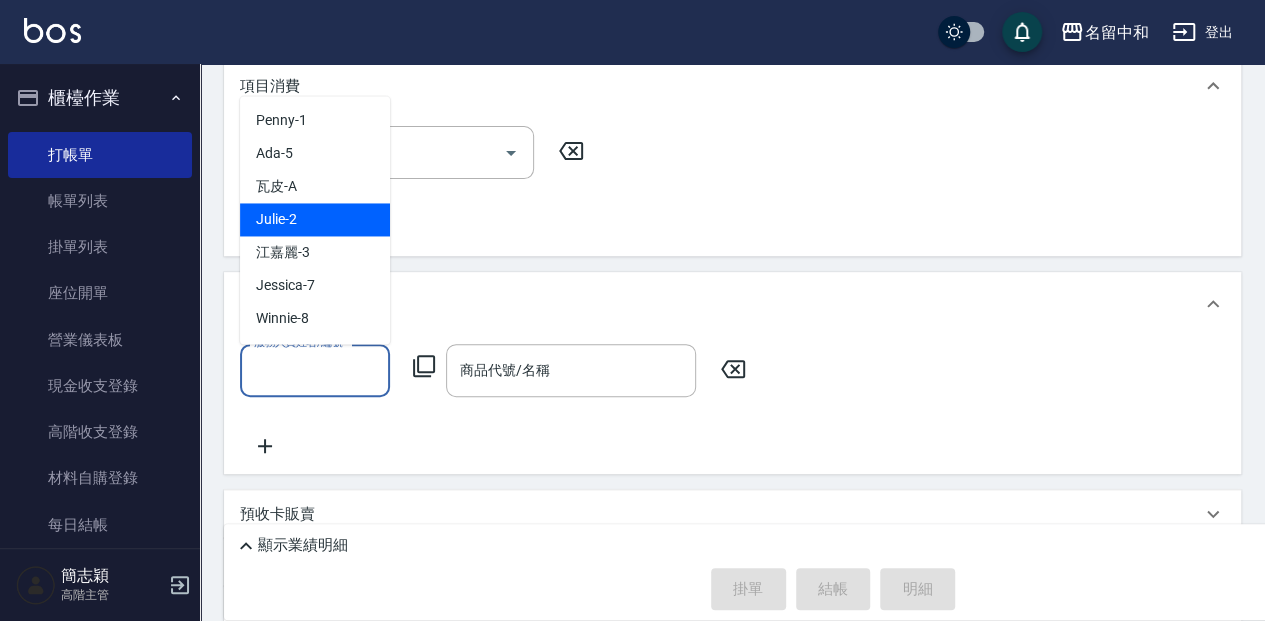 click on "Julie -2" at bounding box center (315, 219) 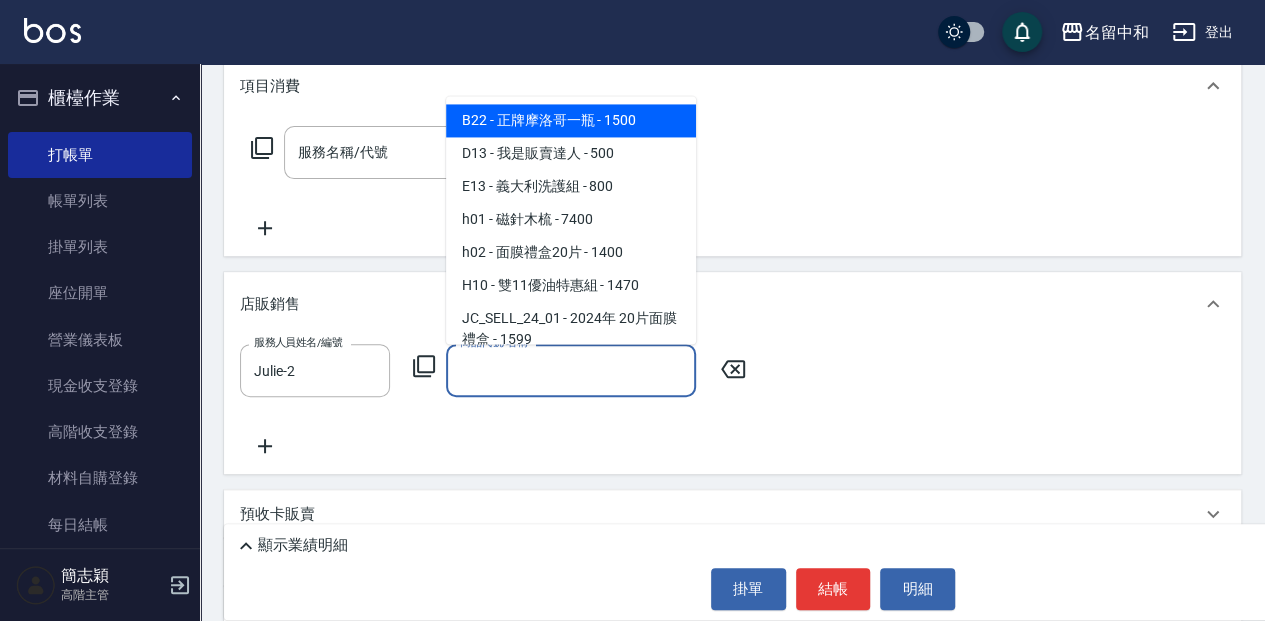 click on "商品代號/名稱" at bounding box center [571, 370] 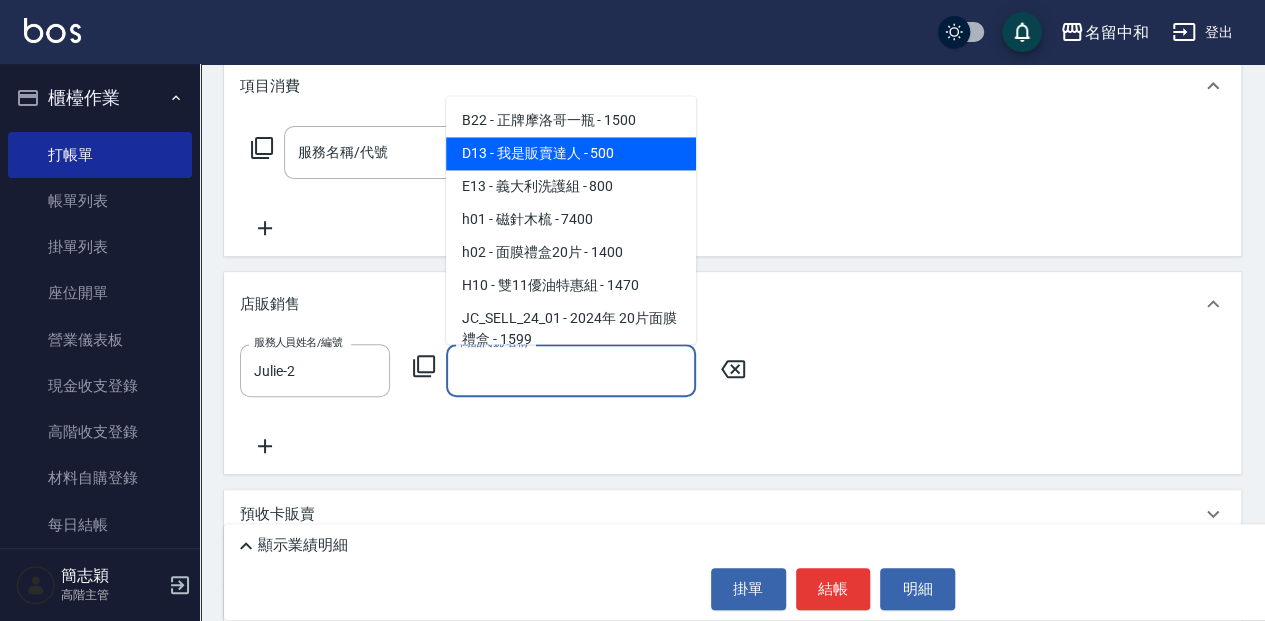click on "D13 - 我是販賣達人 - 500" at bounding box center [571, 153] 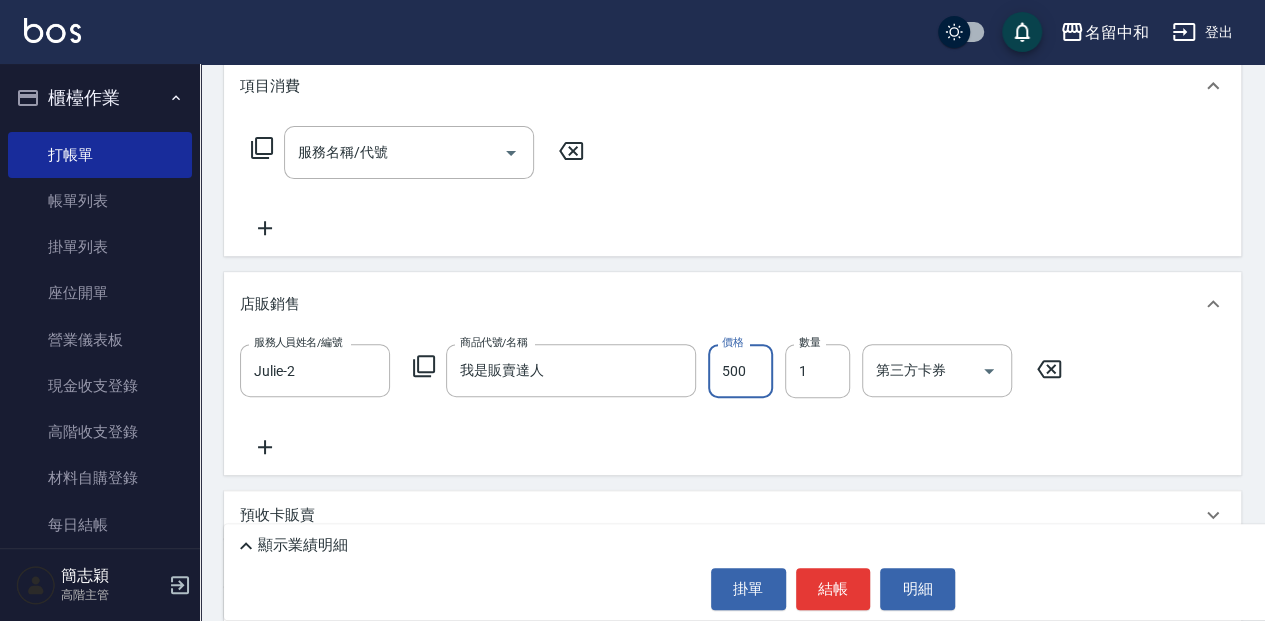 click on "500" at bounding box center (740, 371) 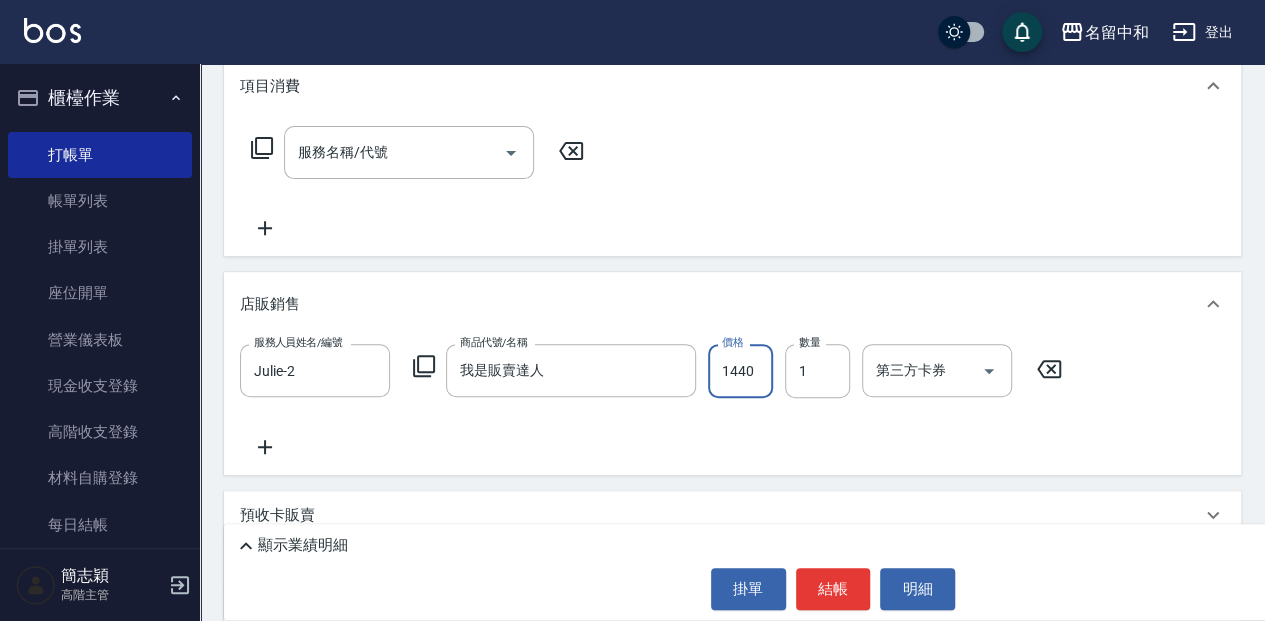 type on "1440" 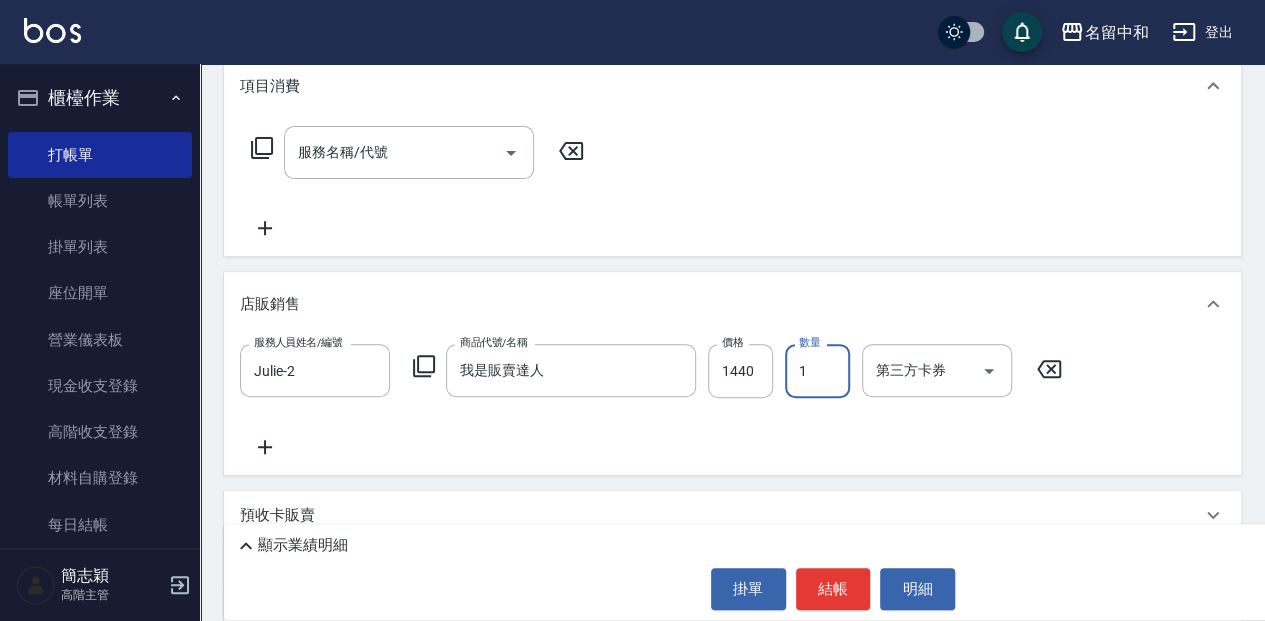 click on "1" at bounding box center (817, 371) 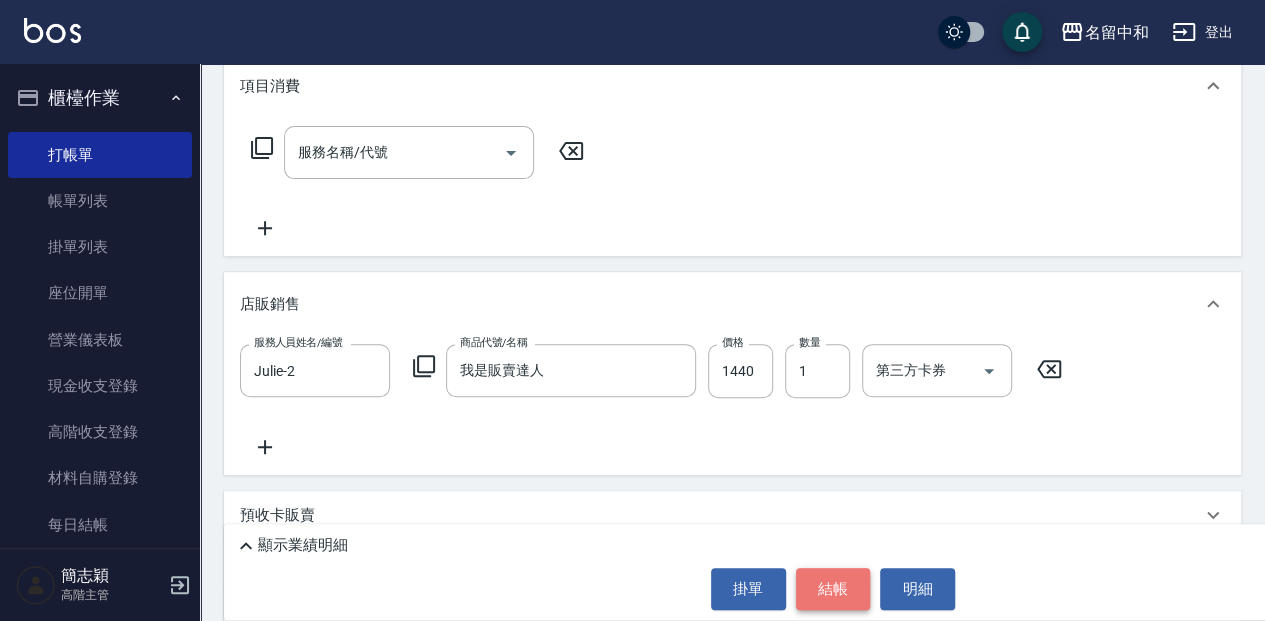 click on "結帳" at bounding box center (833, 589) 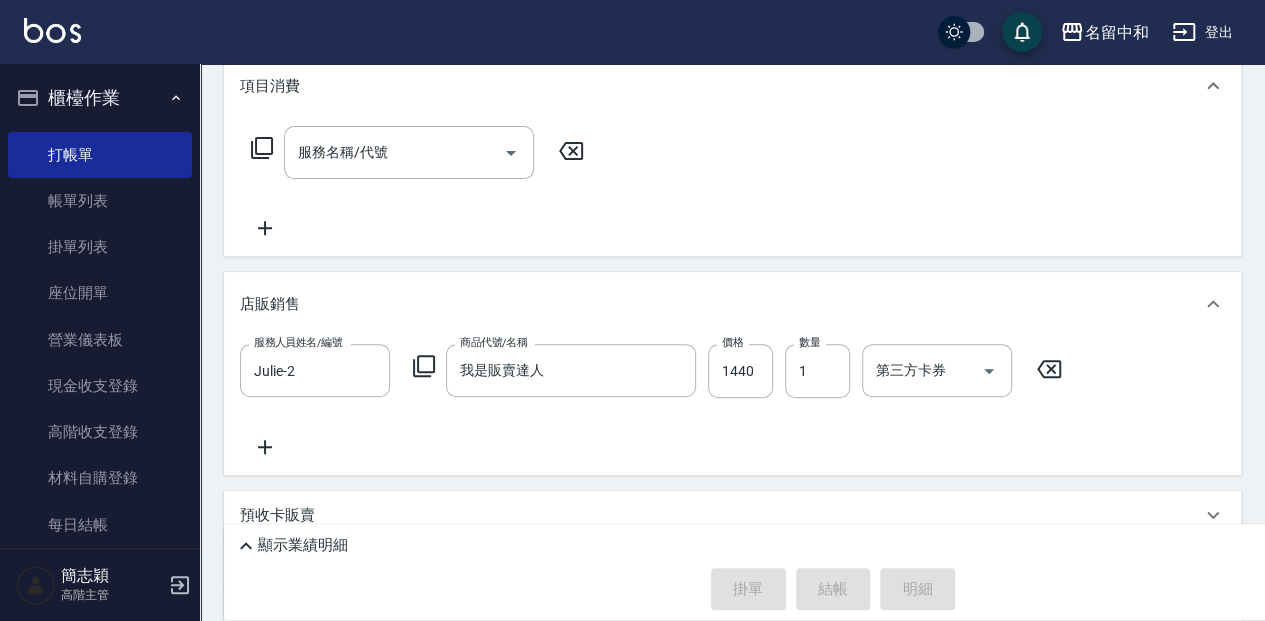 type on "2025/08/06 12:30" 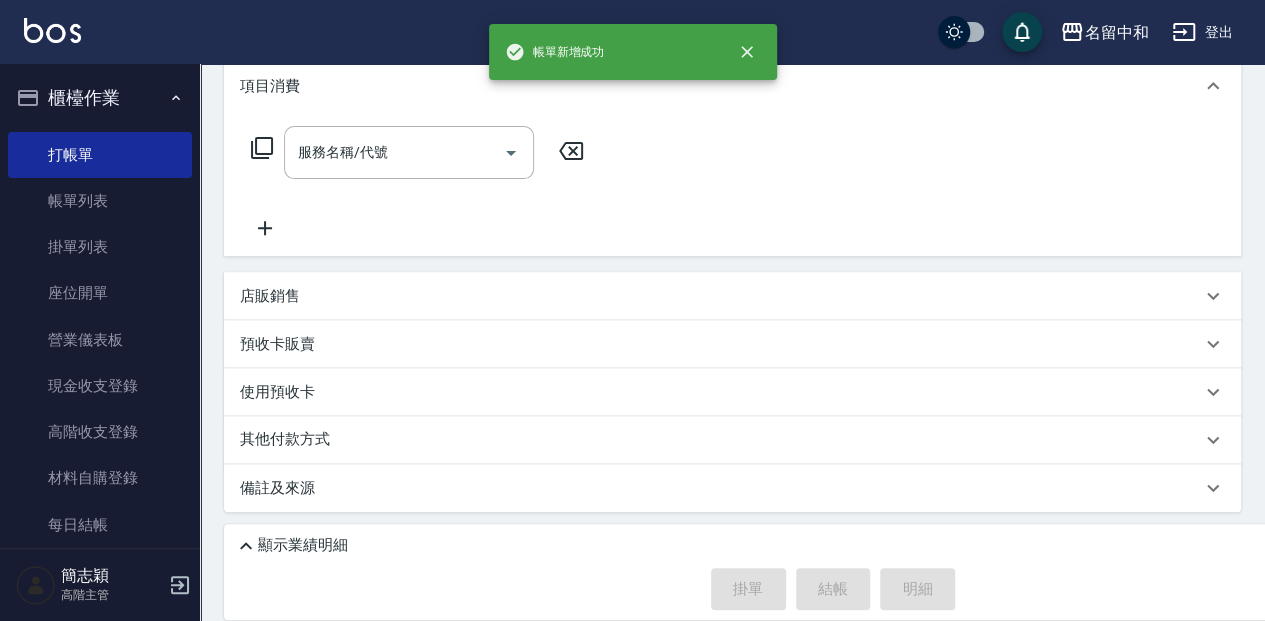 scroll, scrollTop: 0, scrollLeft: 0, axis: both 